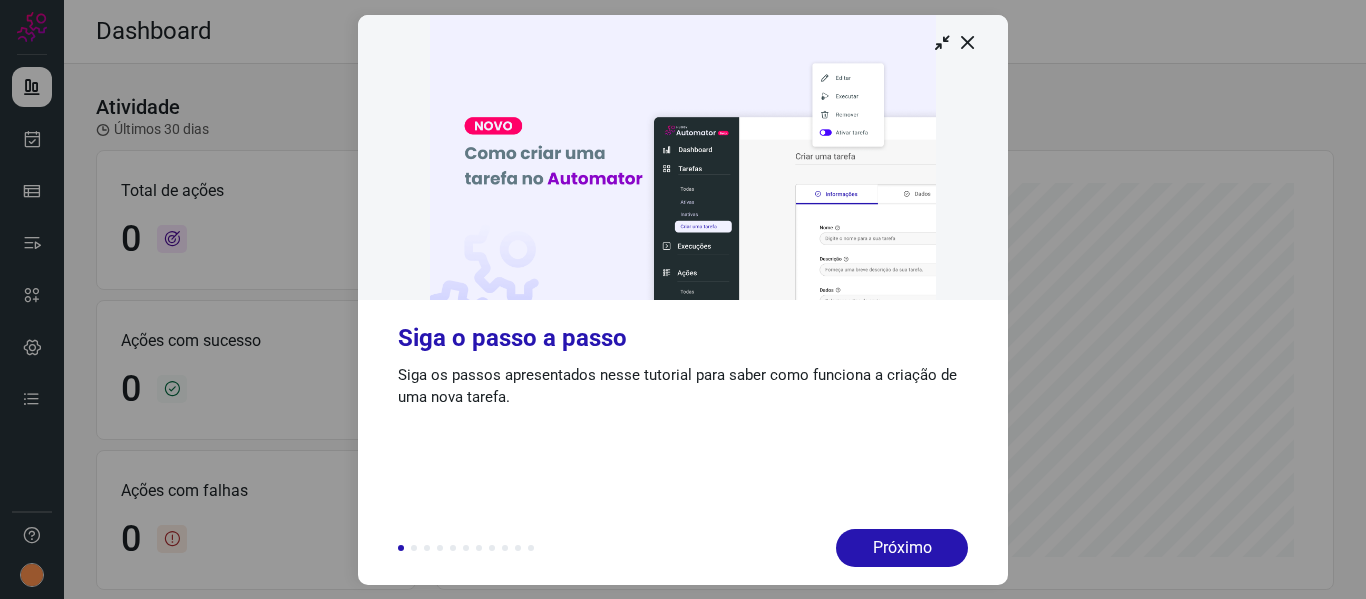scroll, scrollTop: 0, scrollLeft: 0, axis: both 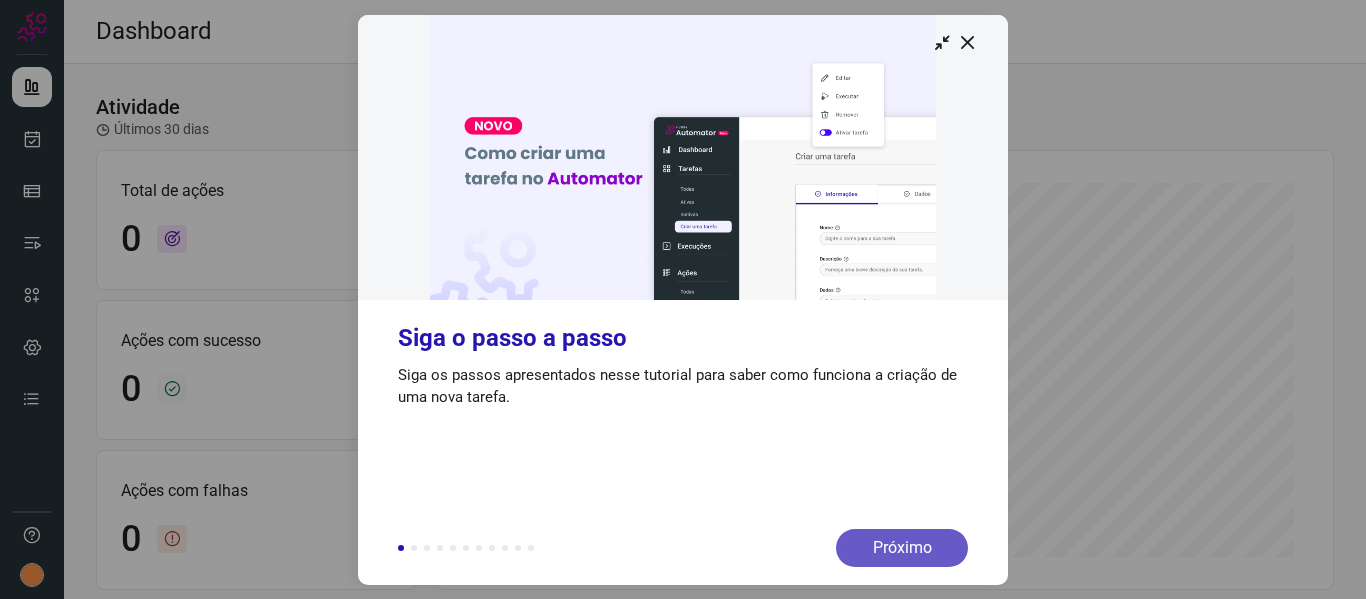 click on "Próximo" at bounding box center [902, 548] 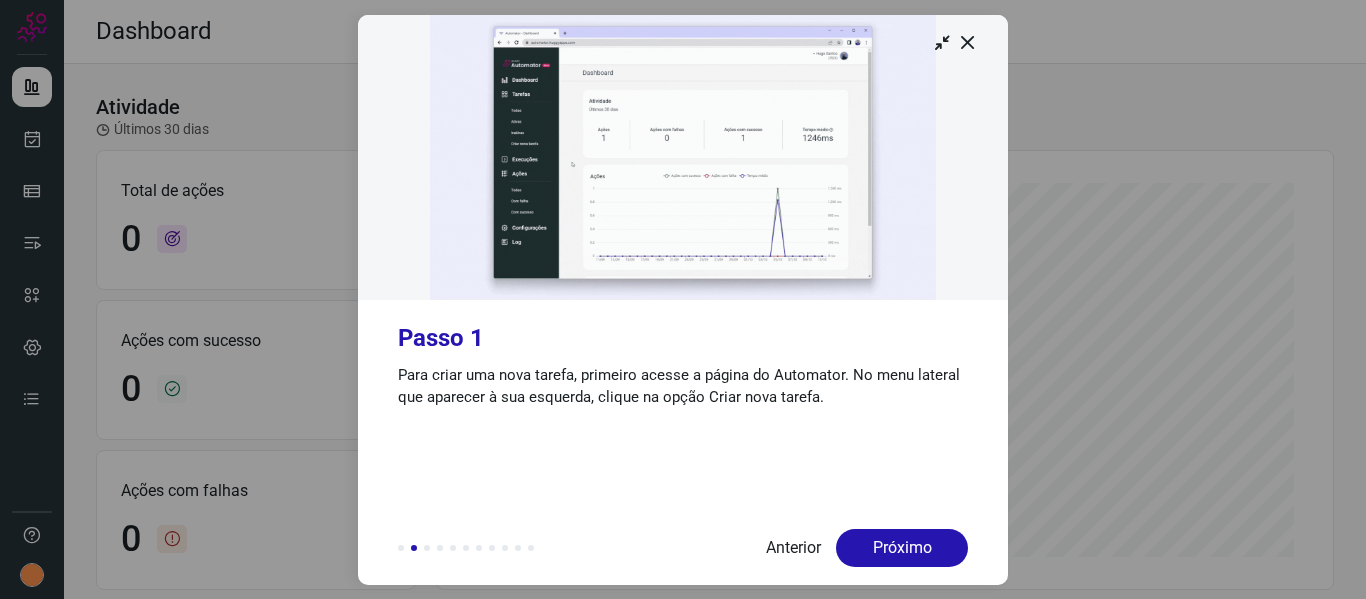 click on "Próximo" at bounding box center [902, 548] 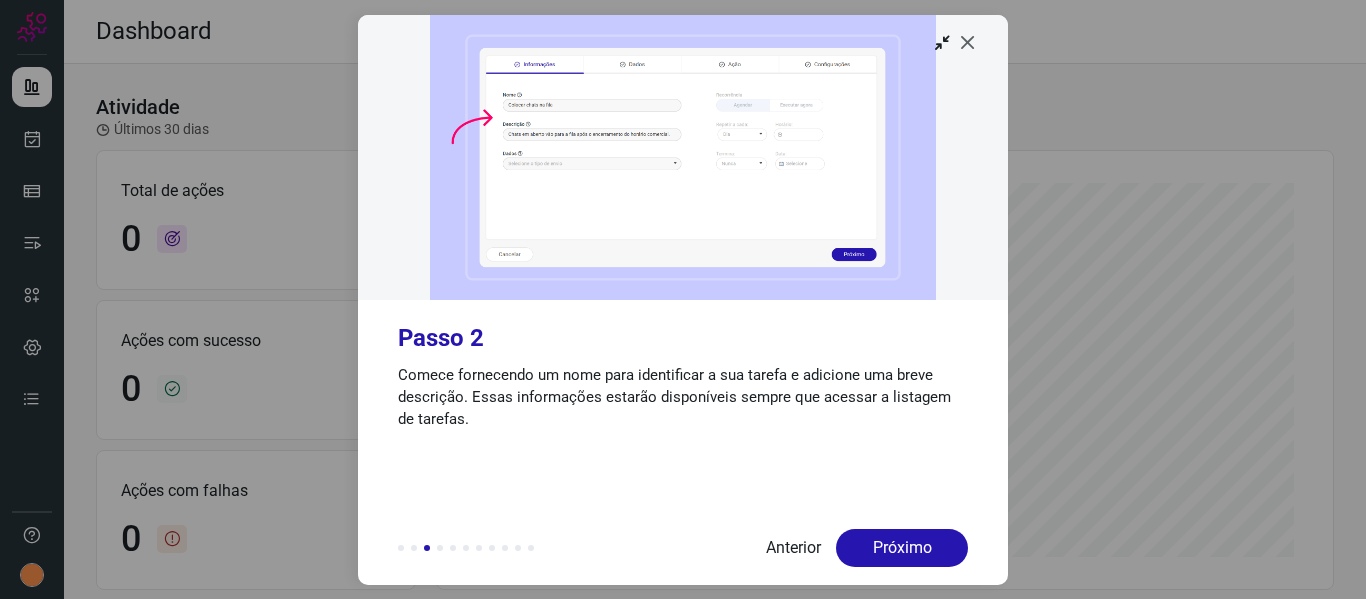 click at bounding box center (968, 42) 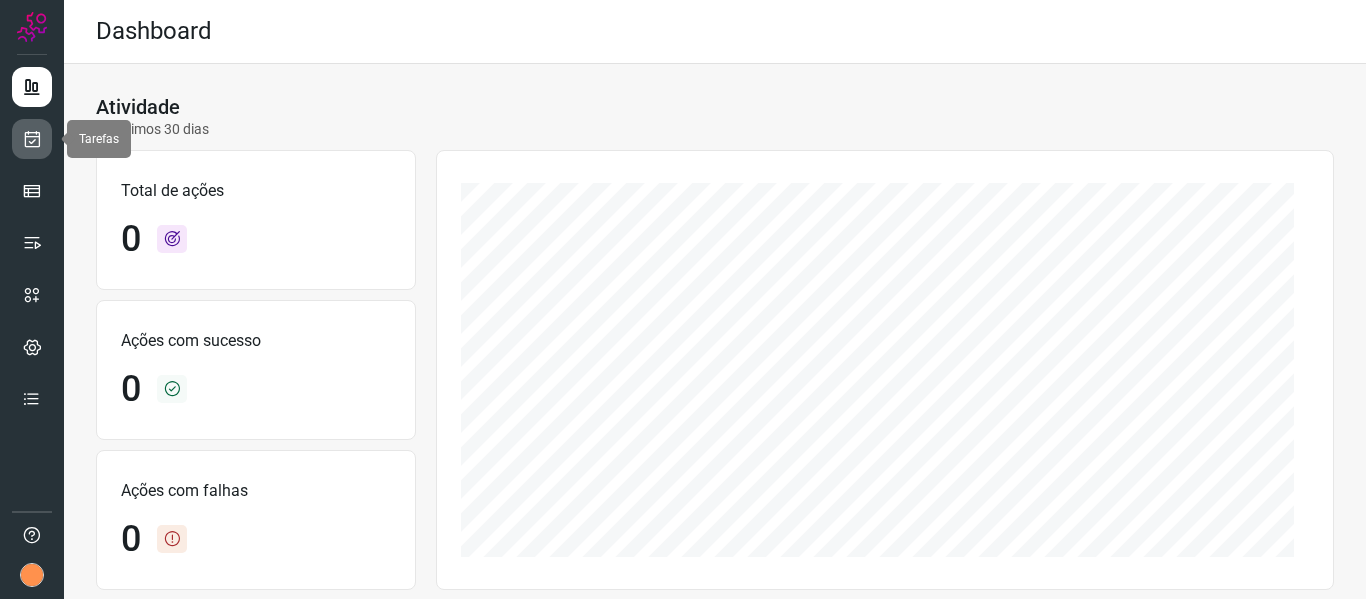 click at bounding box center (32, 139) 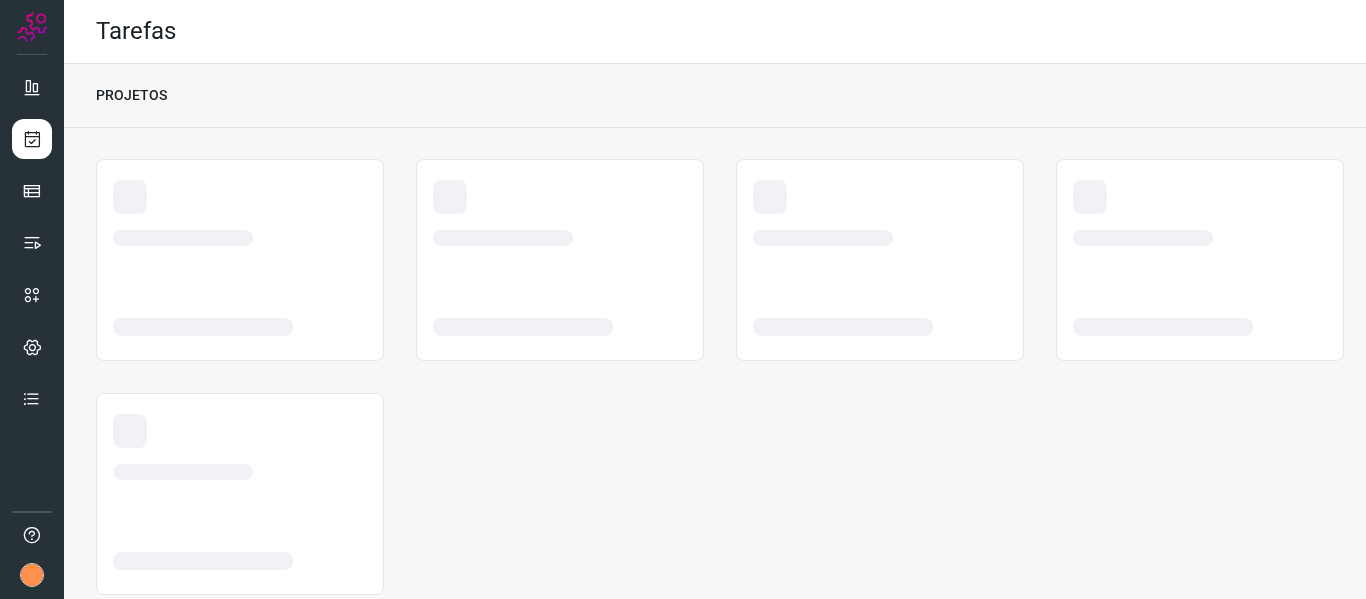 scroll, scrollTop: 0, scrollLeft: 0, axis: both 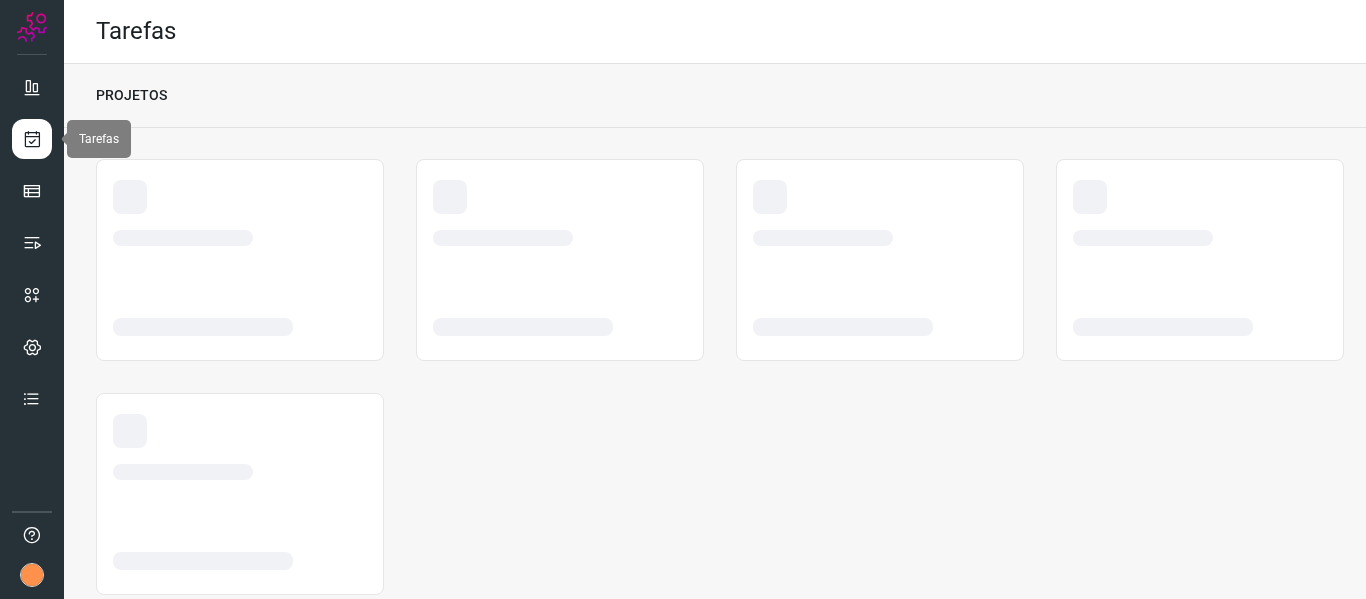 click at bounding box center (32, 139) 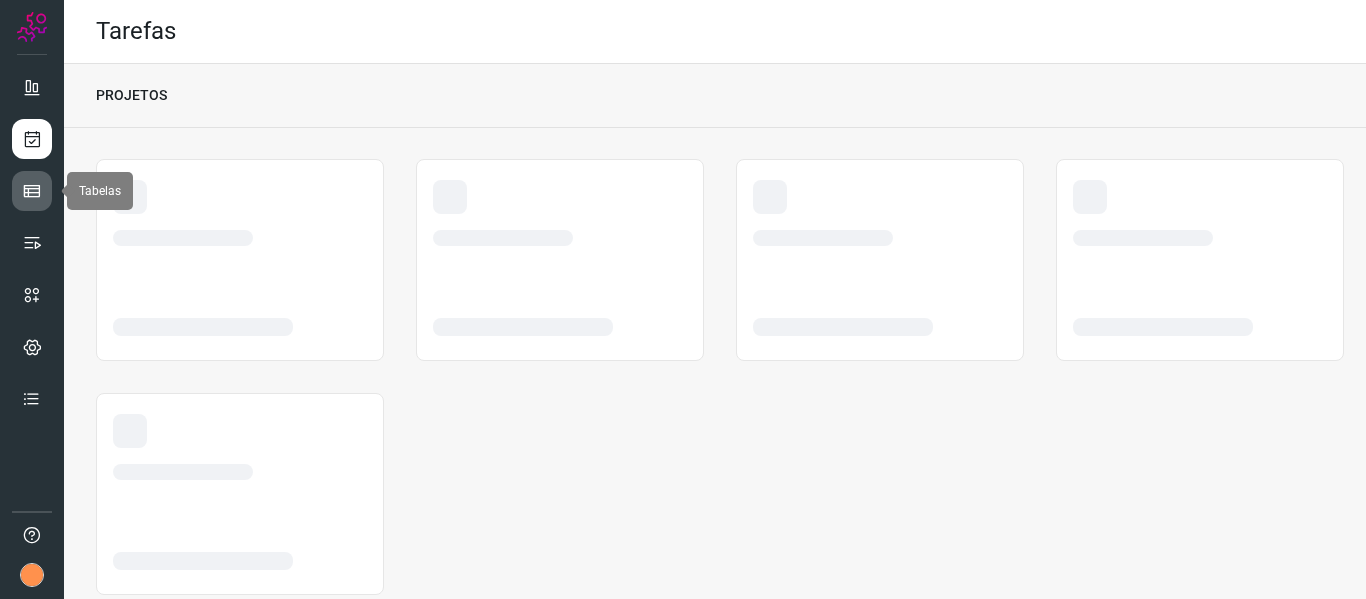click at bounding box center (32, 191) 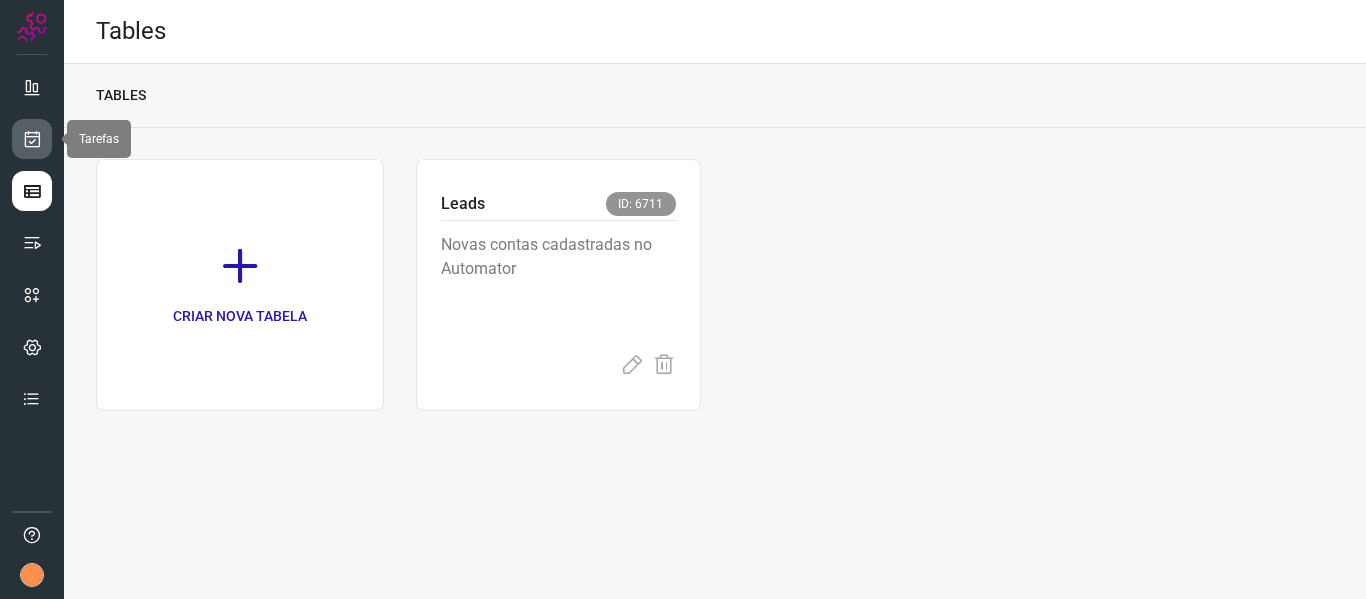 click at bounding box center [32, 139] 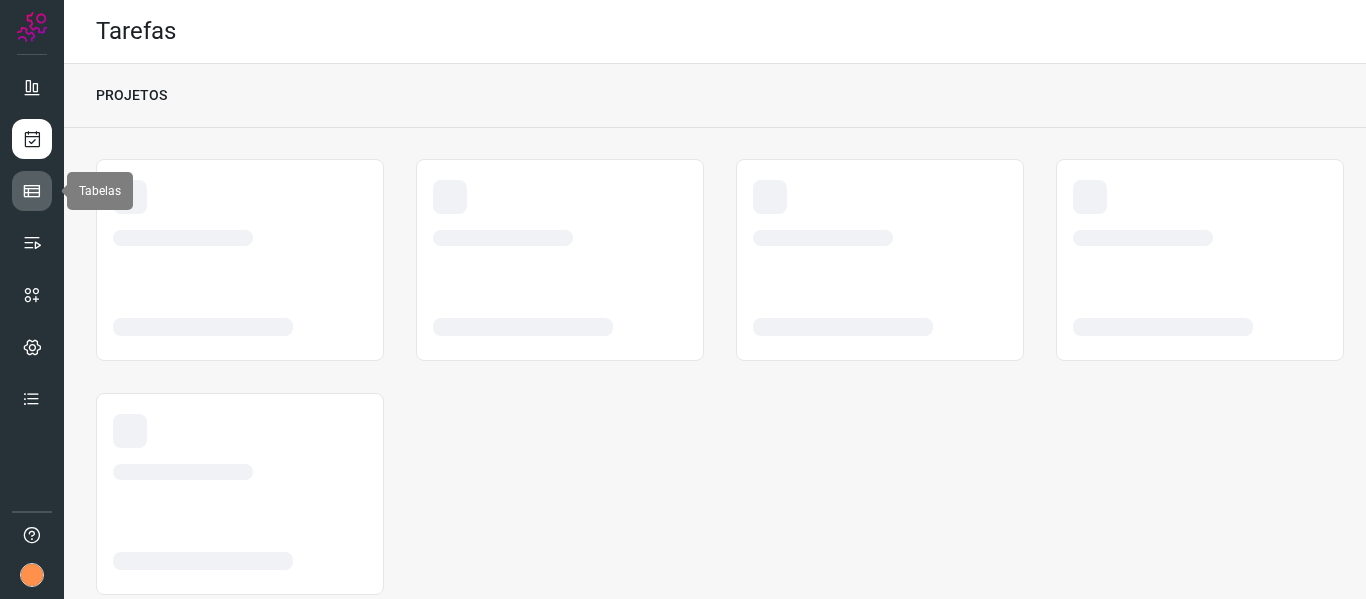 click at bounding box center (32, 191) 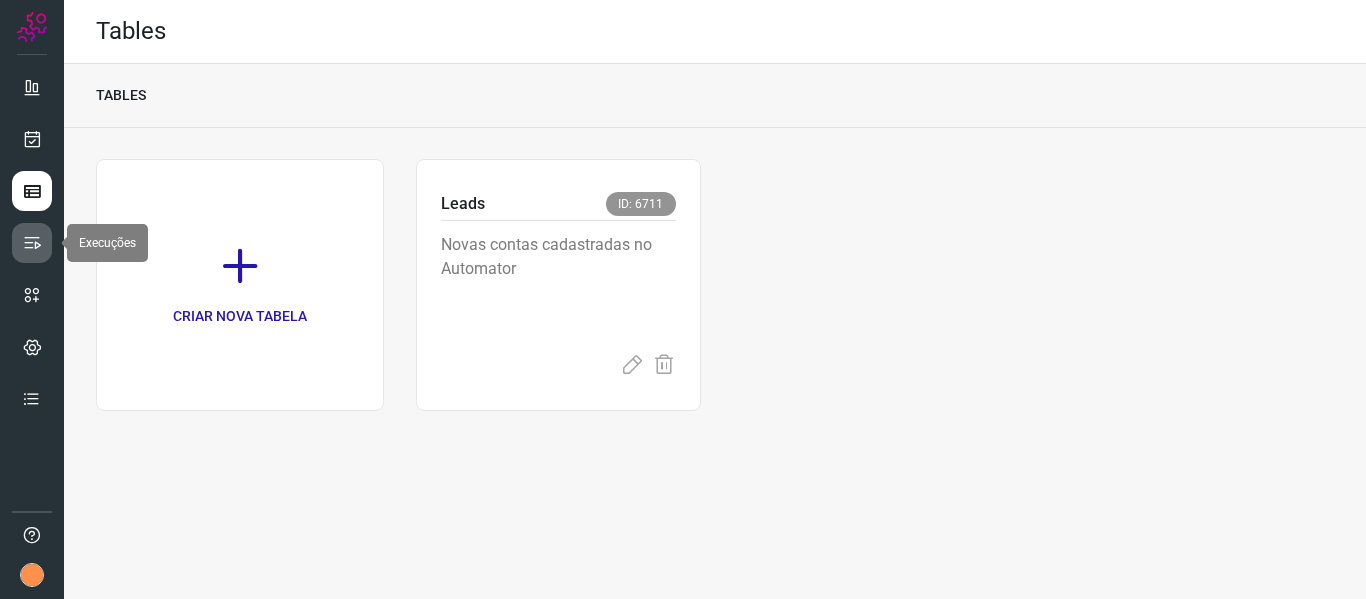 click at bounding box center (32, 243) 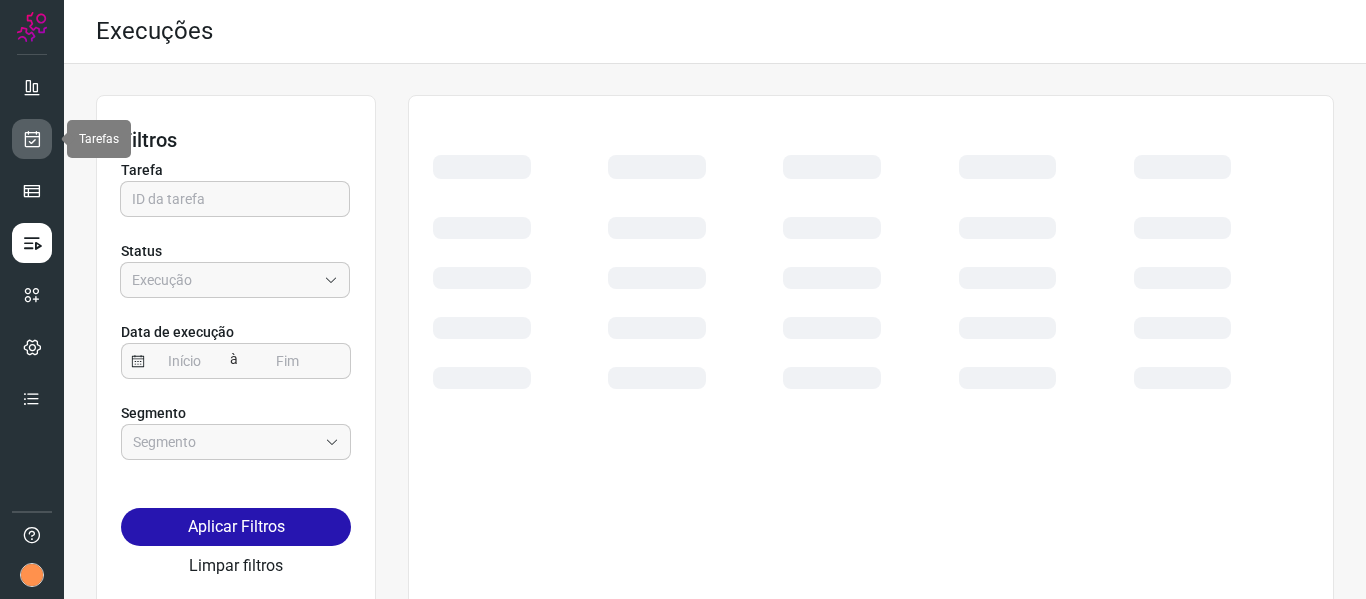 click at bounding box center [32, 139] 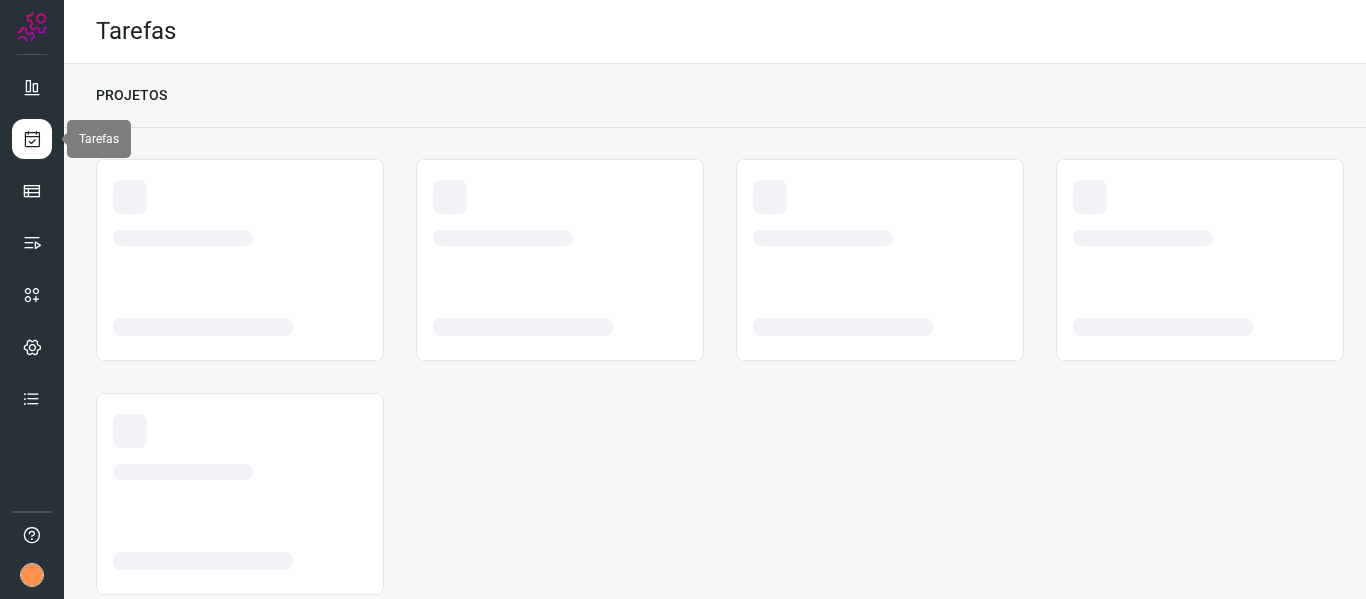 click at bounding box center [32, 139] 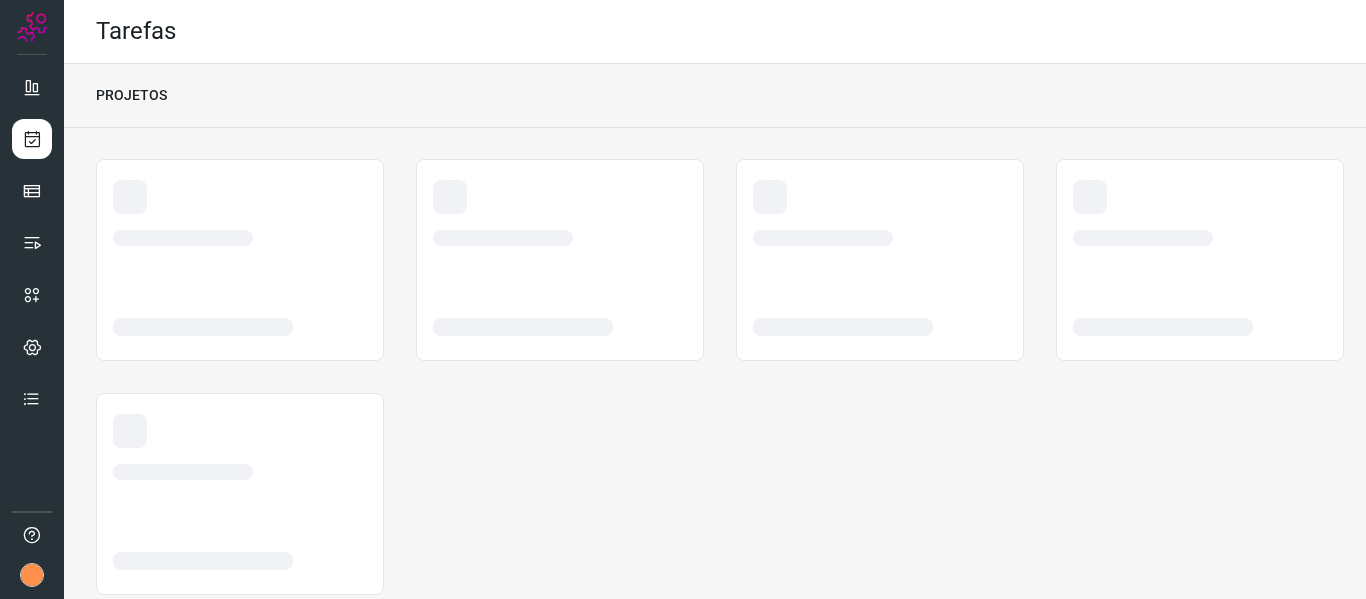 scroll, scrollTop: 0, scrollLeft: 0, axis: both 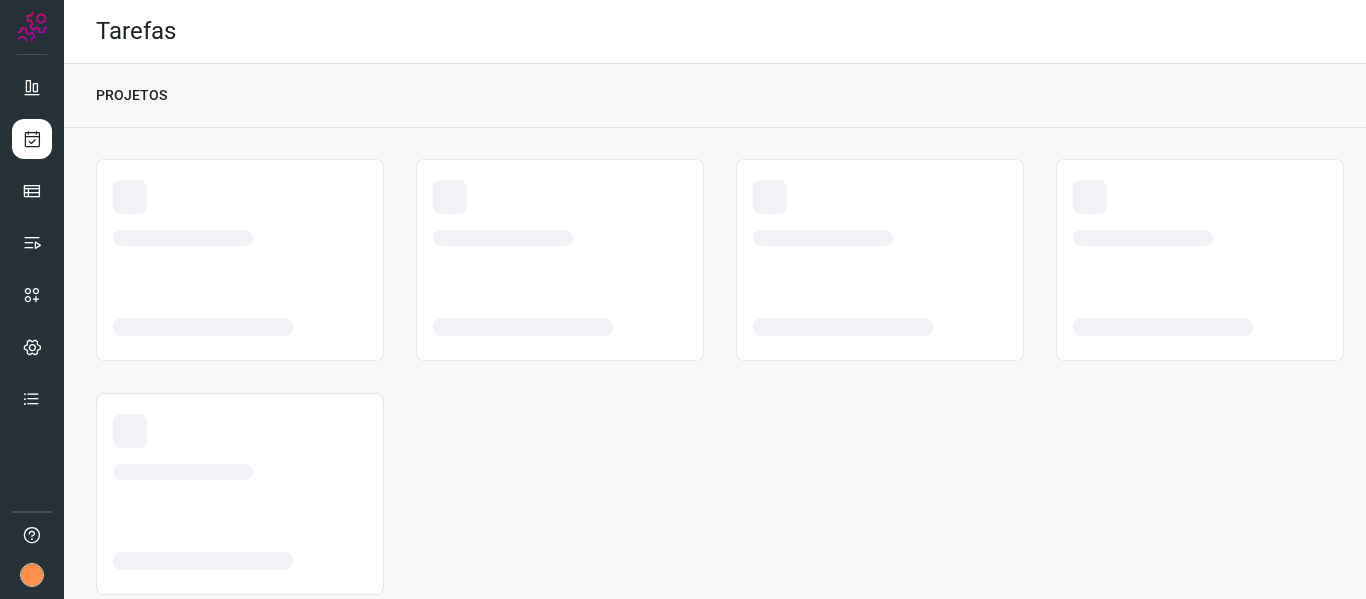 click at bounding box center (32, 27) 